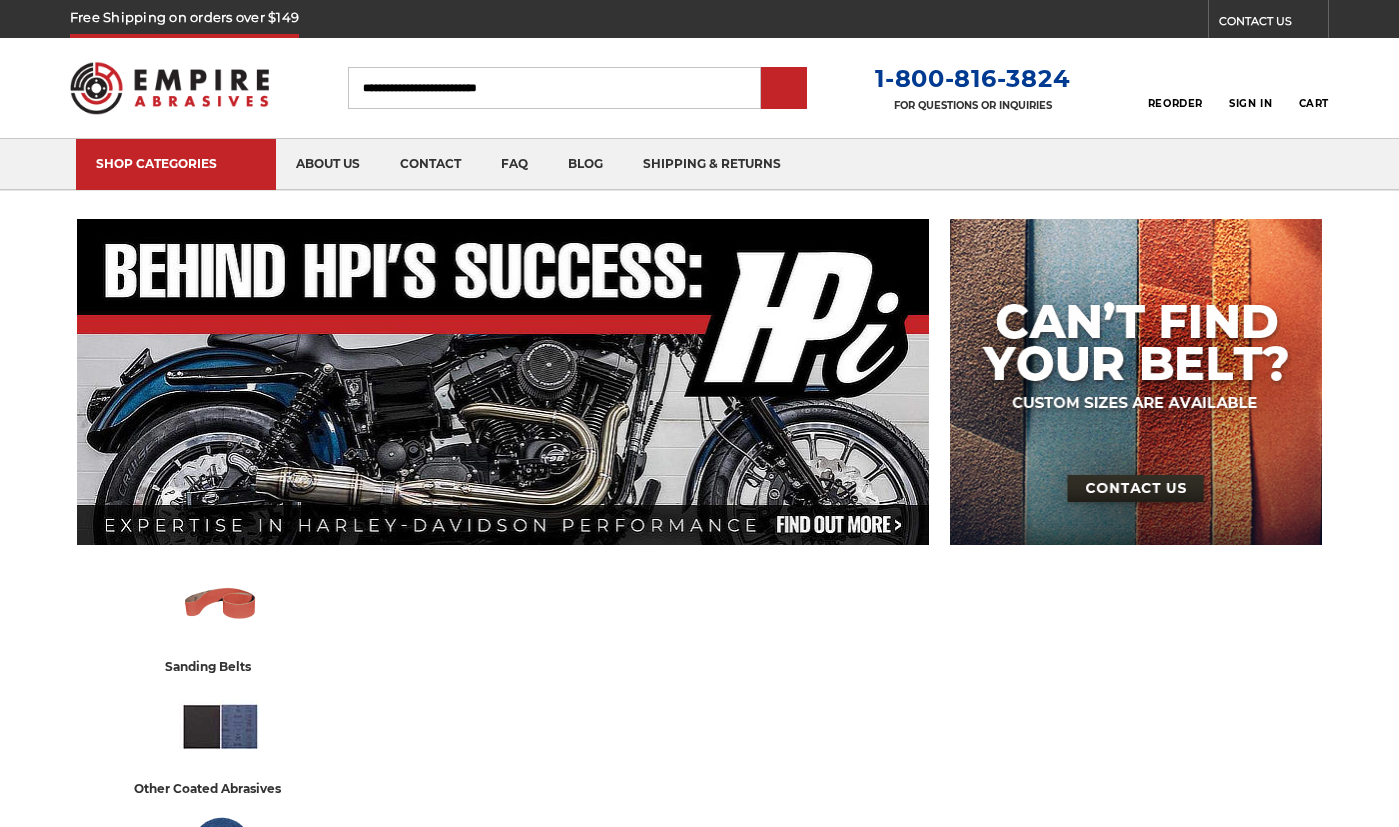 scroll, scrollTop: 0, scrollLeft: 0, axis: both 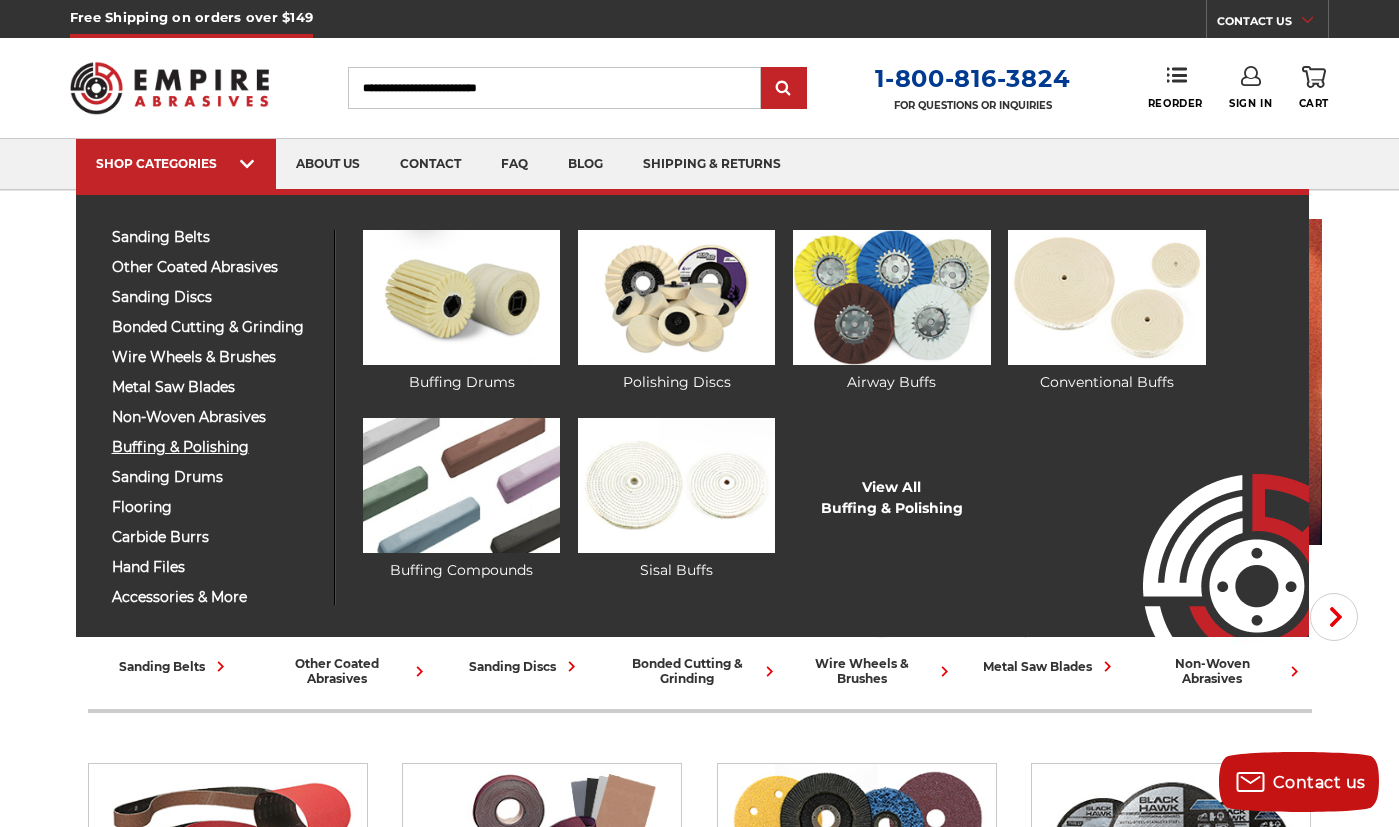 click on "buffing & polishing" at bounding box center (215, 447) 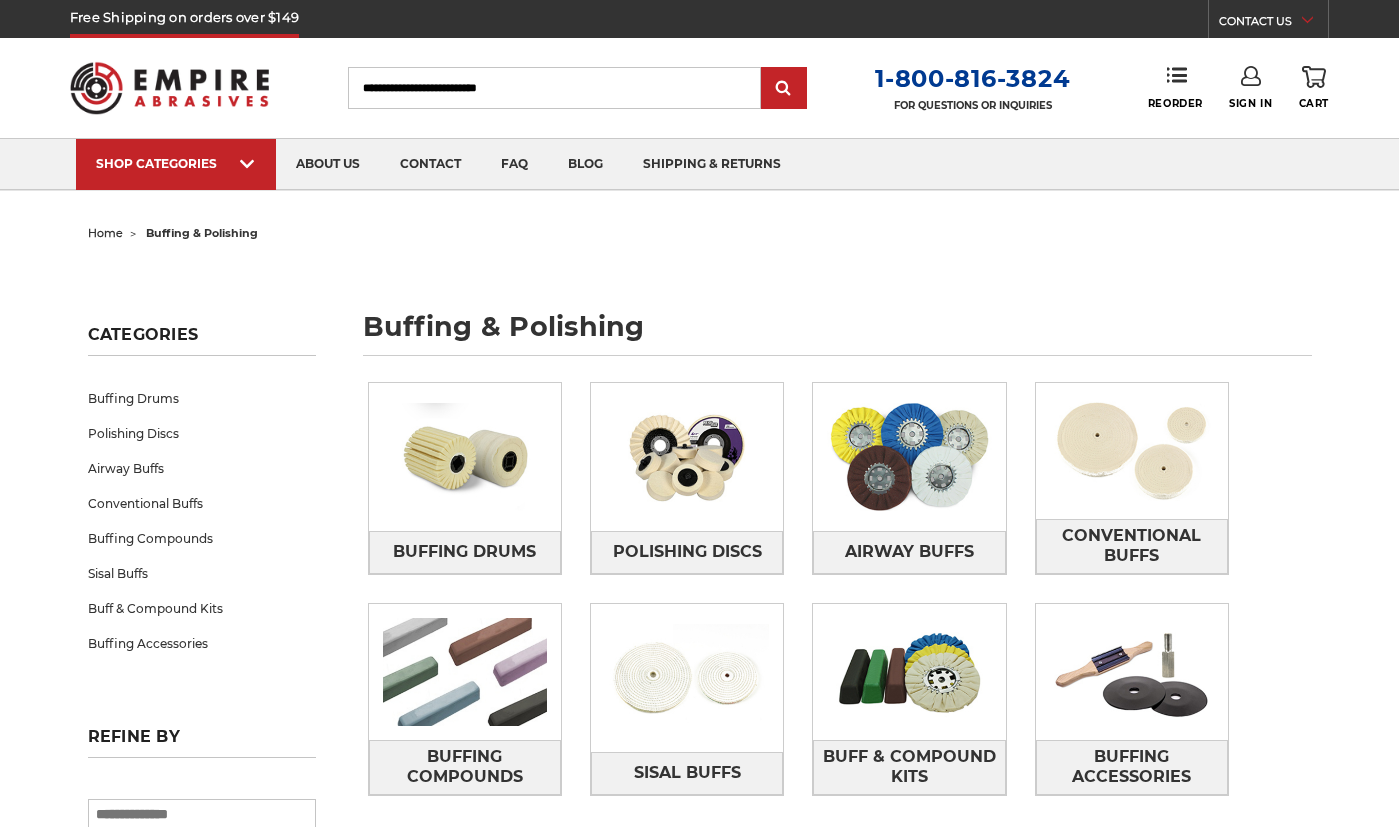 scroll, scrollTop: 0, scrollLeft: 0, axis: both 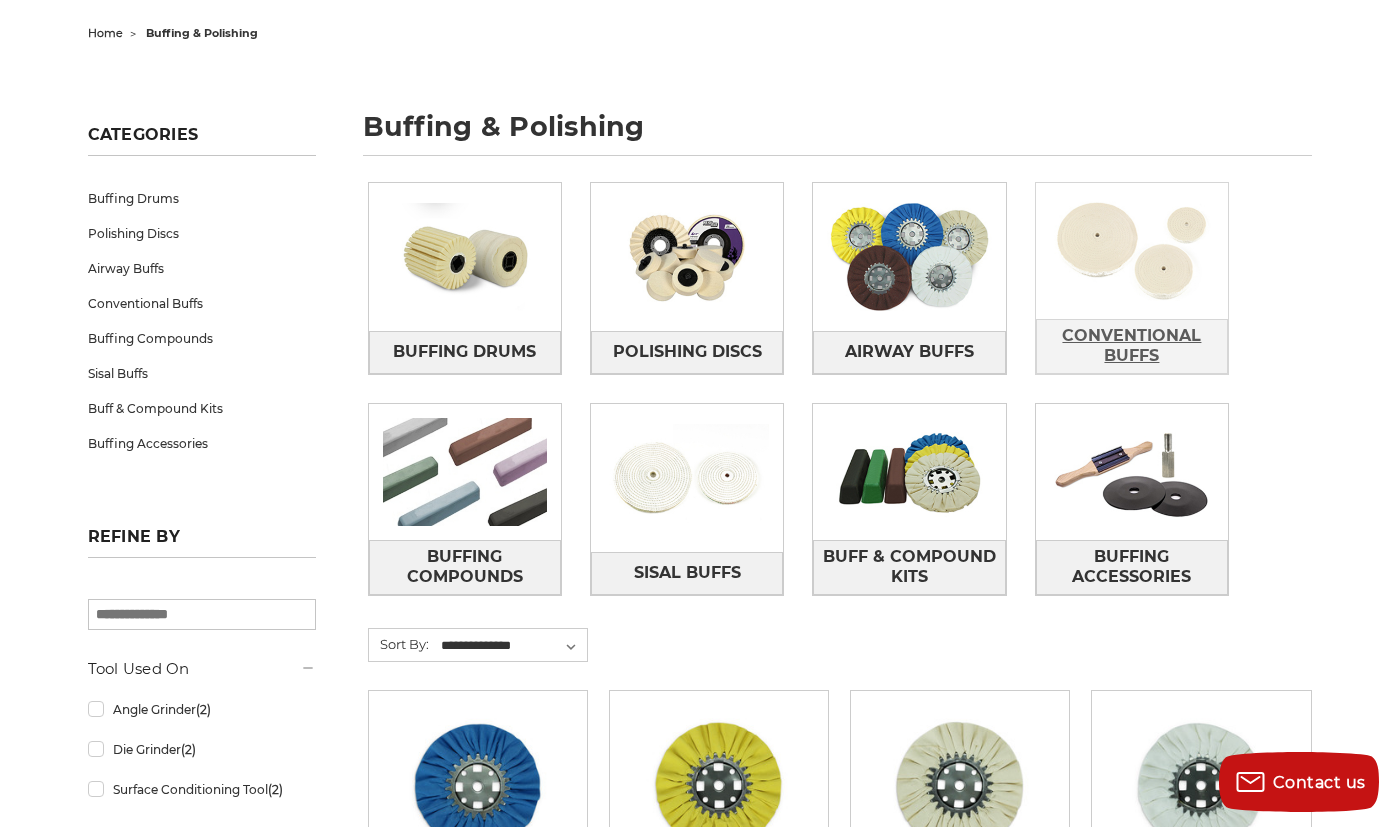 click on "Conventional Buffs" at bounding box center [1132, 346] 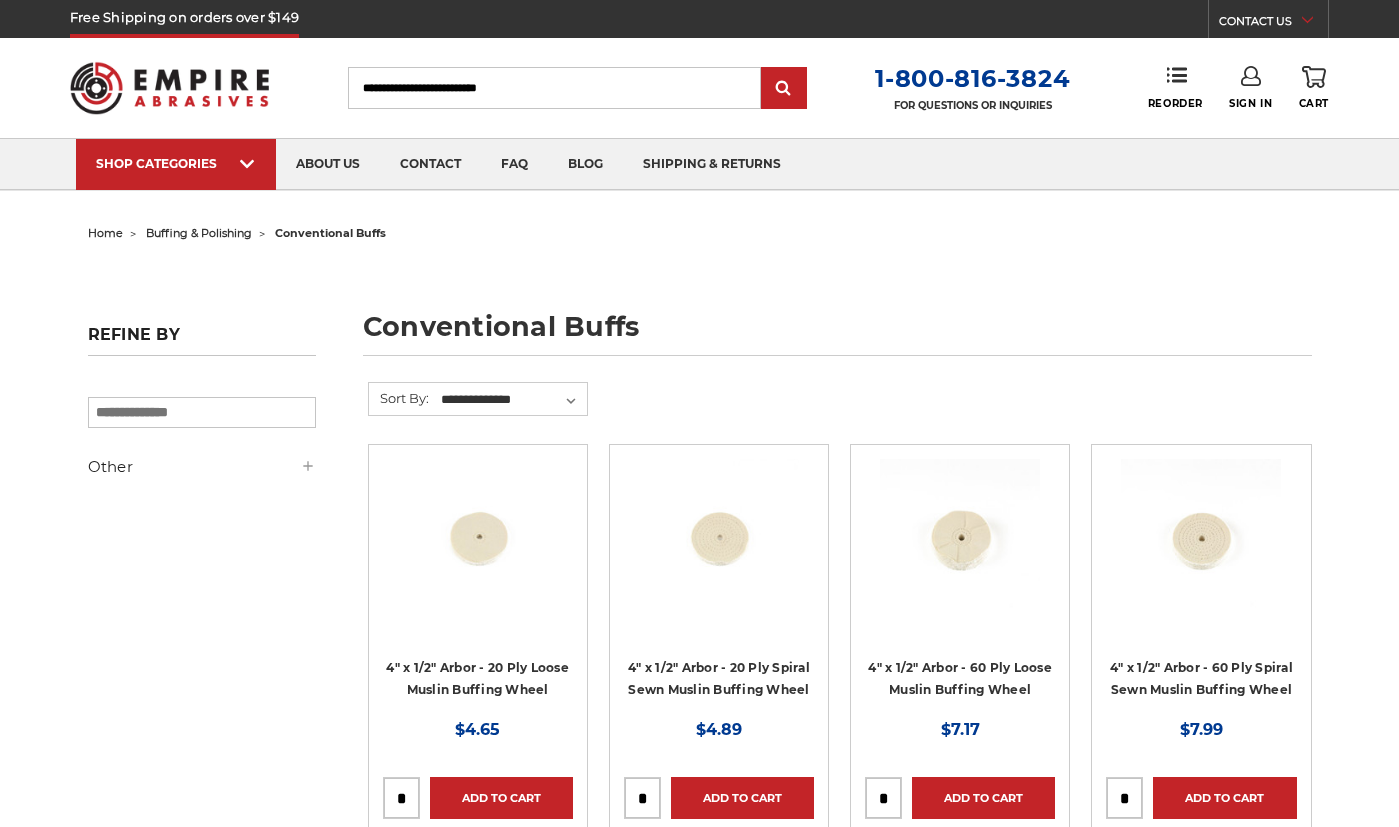 scroll, scrollTop: 0, scrollLeft: 0, axis: both 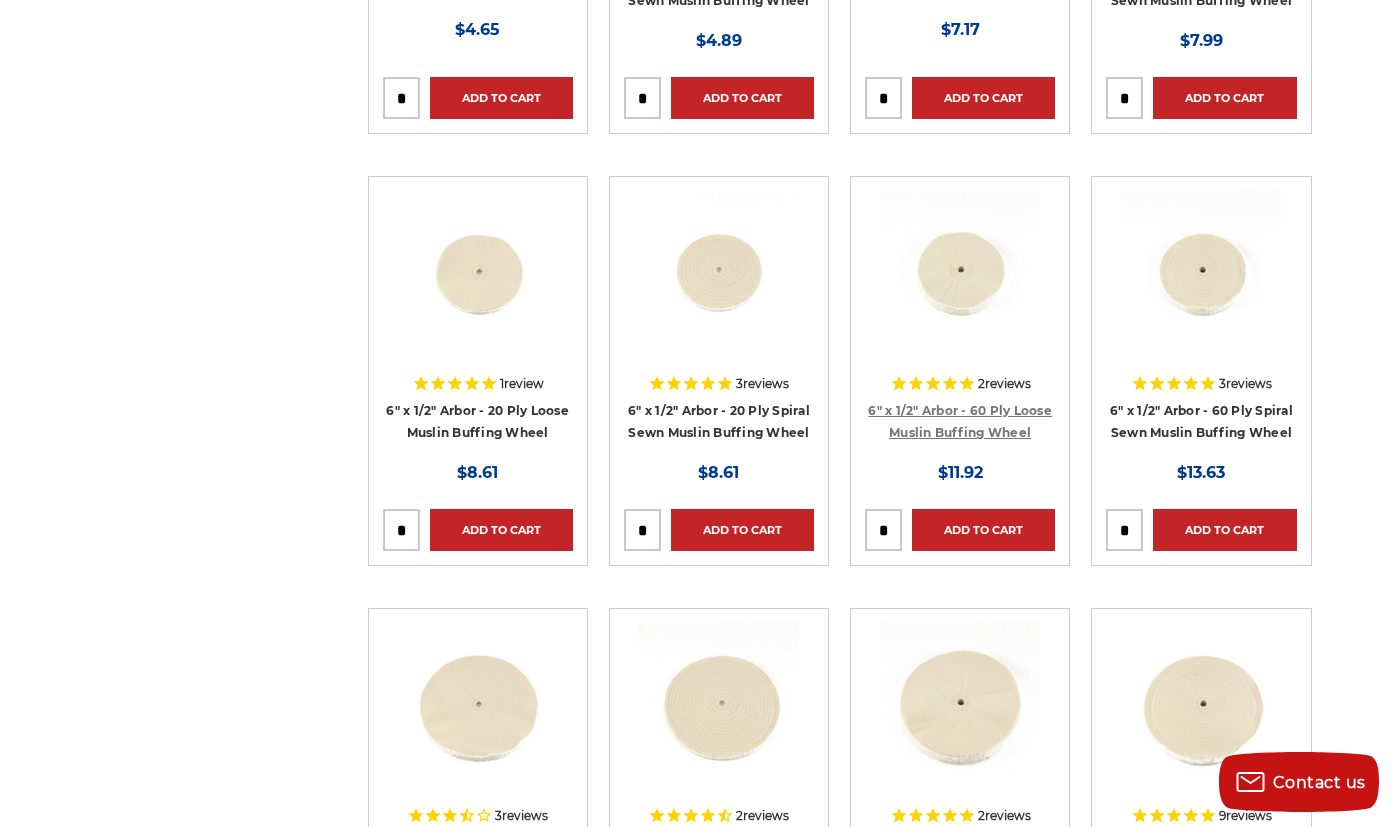 click on "6" x 1/2" Arbor - 60 Ply Loose Muslin Buffing Wheel" at bounding box center [960, 422] 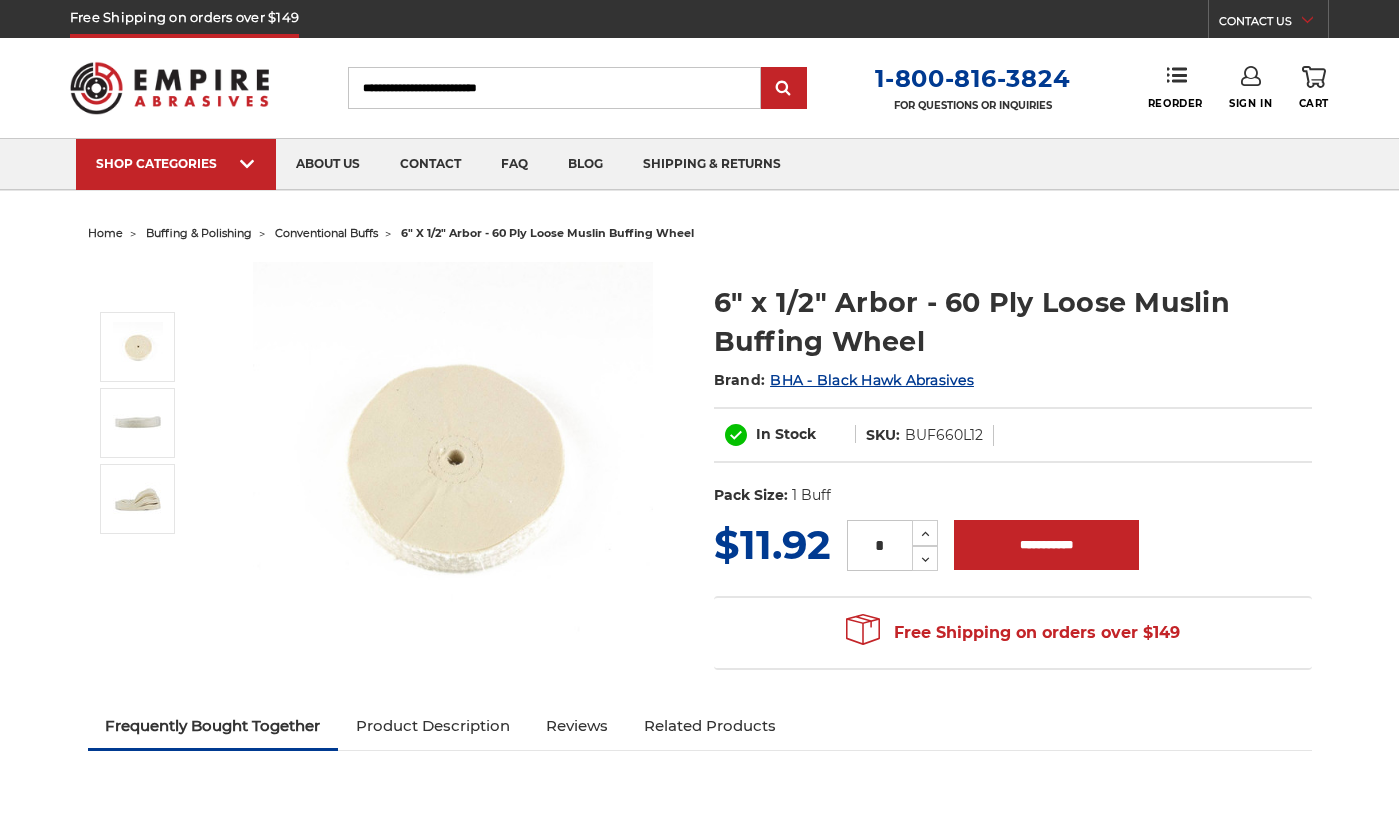 scroll, scrollTop: 0, scrollLeft: 0, axis: both 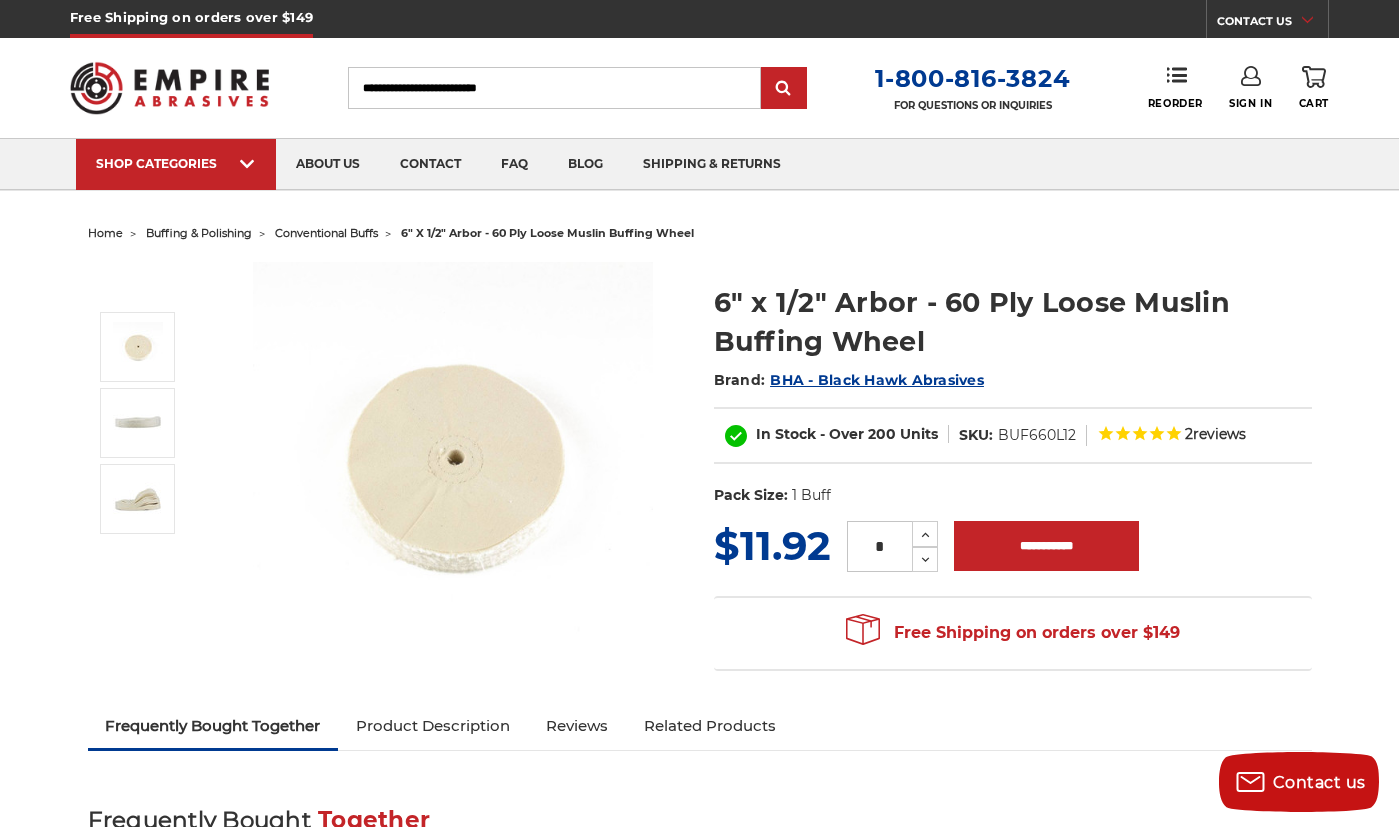 click at bounding box center (453, 462) 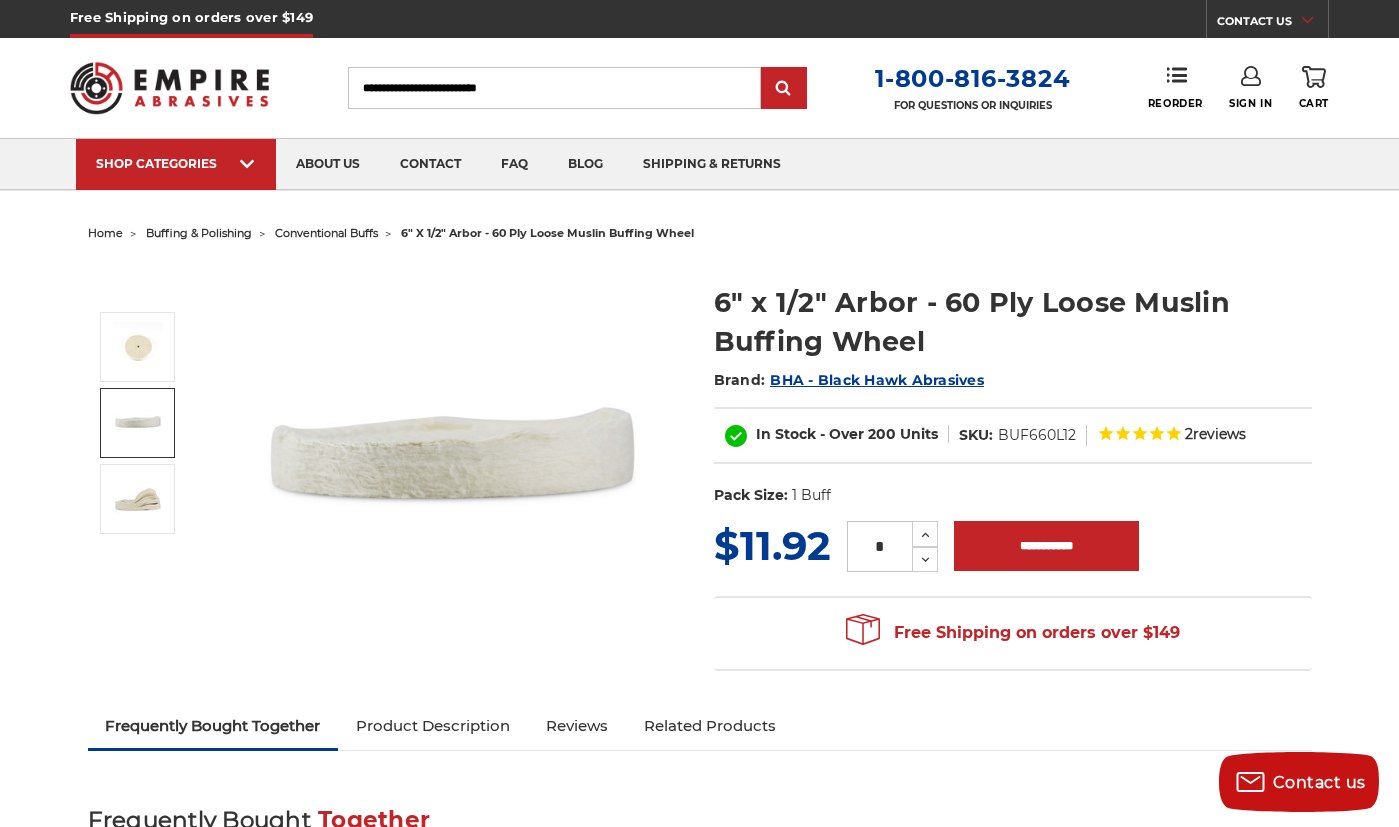 click at bounding box center [138, 423] 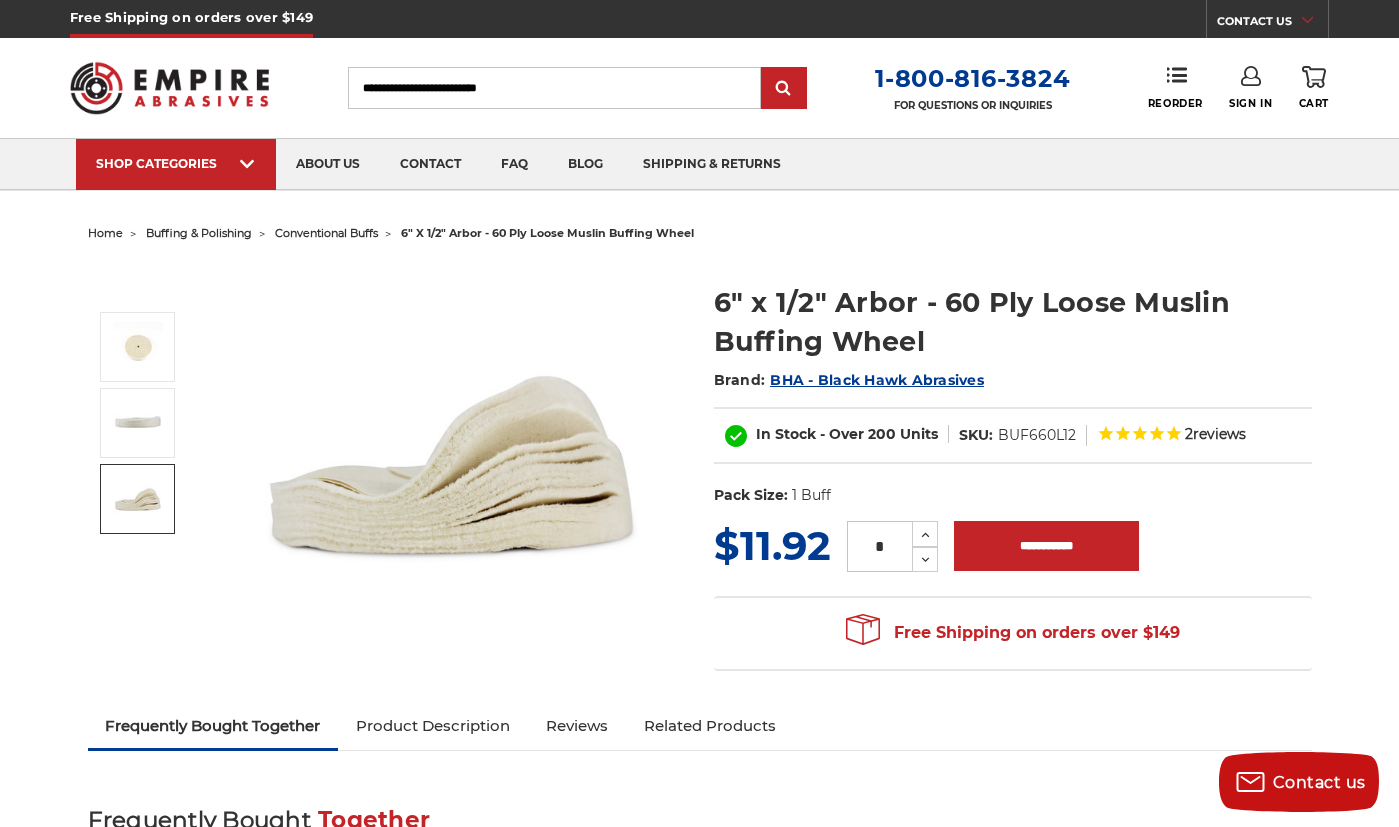 click at bounding box center (138, 499) 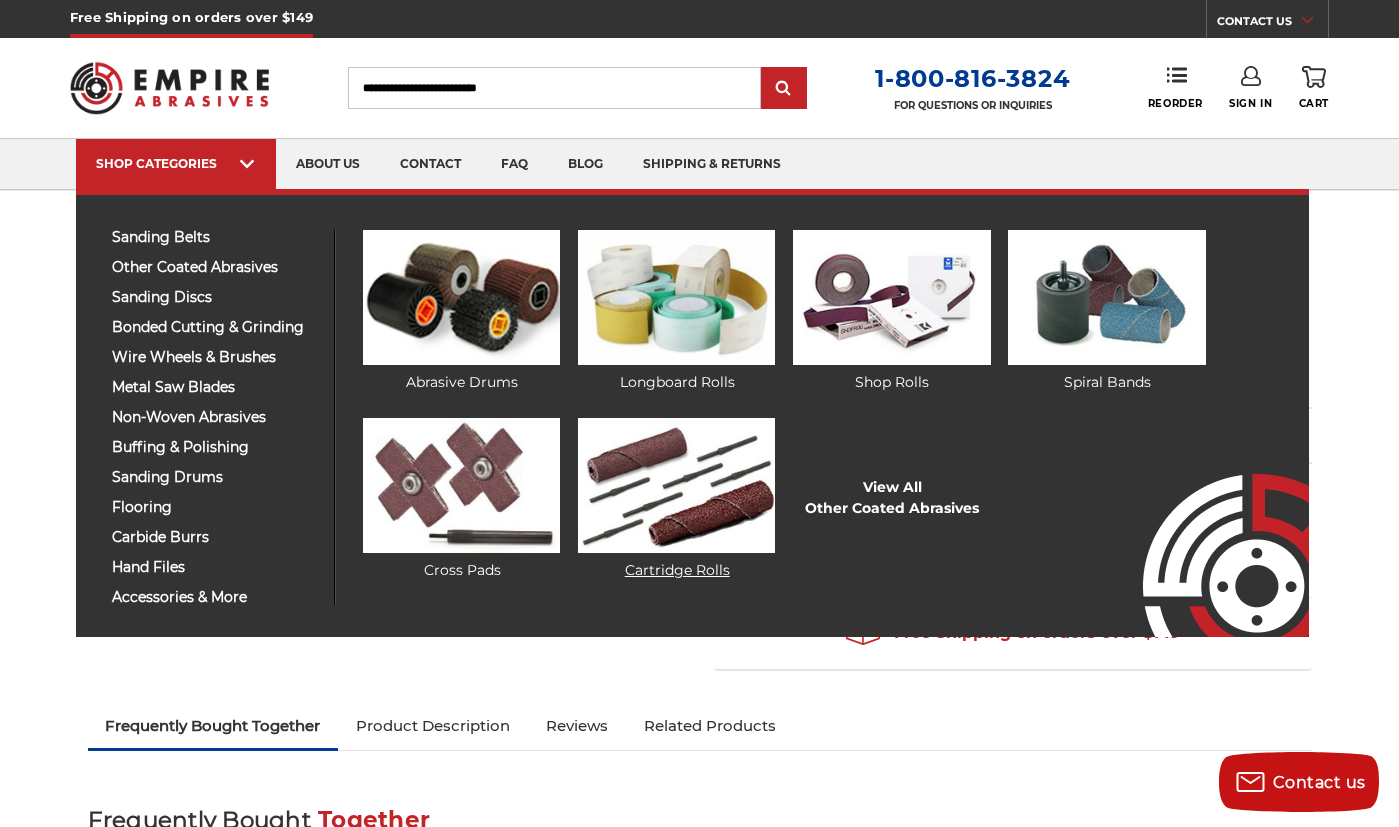 click on "Cartridge Rolls" at bounding box center [676, 499] 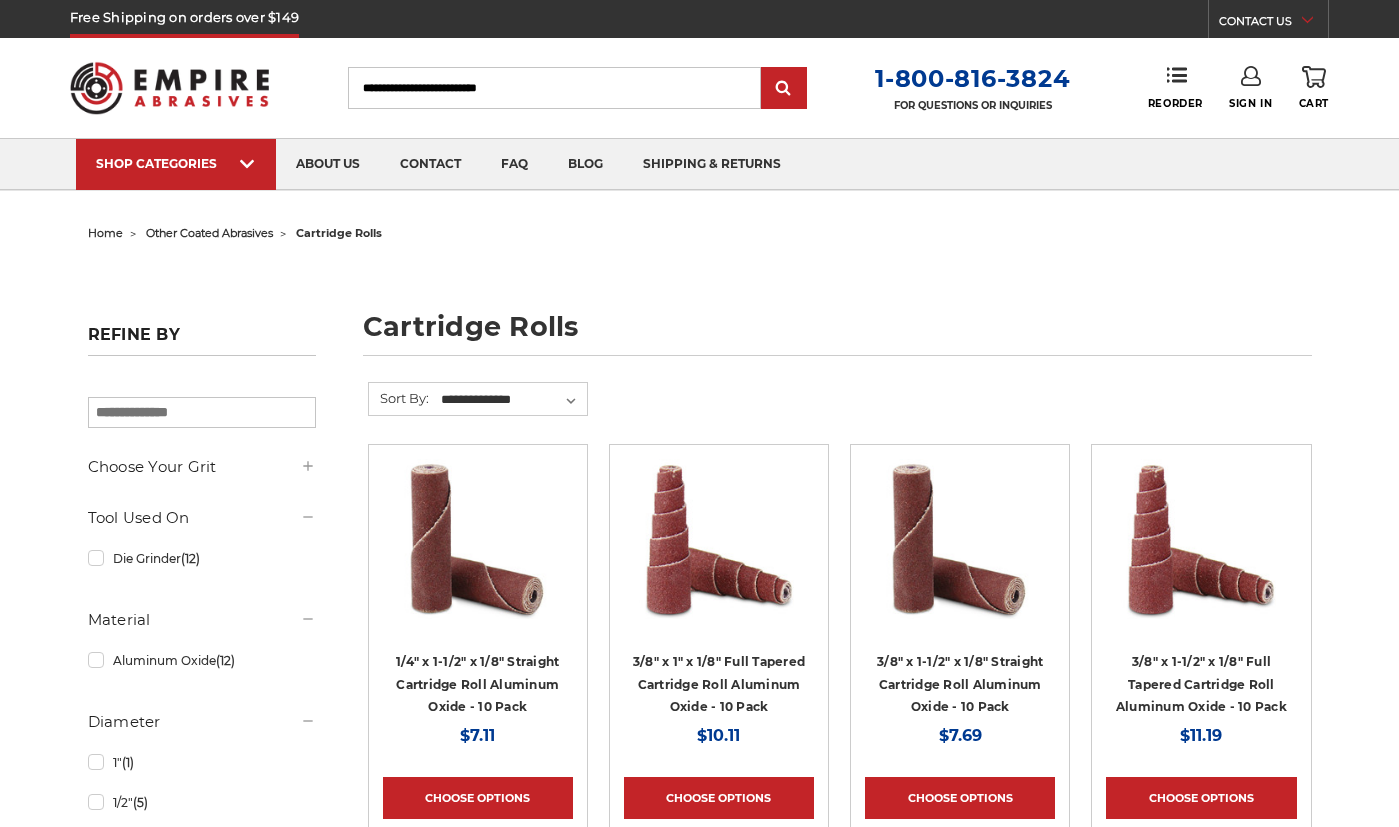 scroll, scrollTop: 0, scrollLeft: 0, axis: both 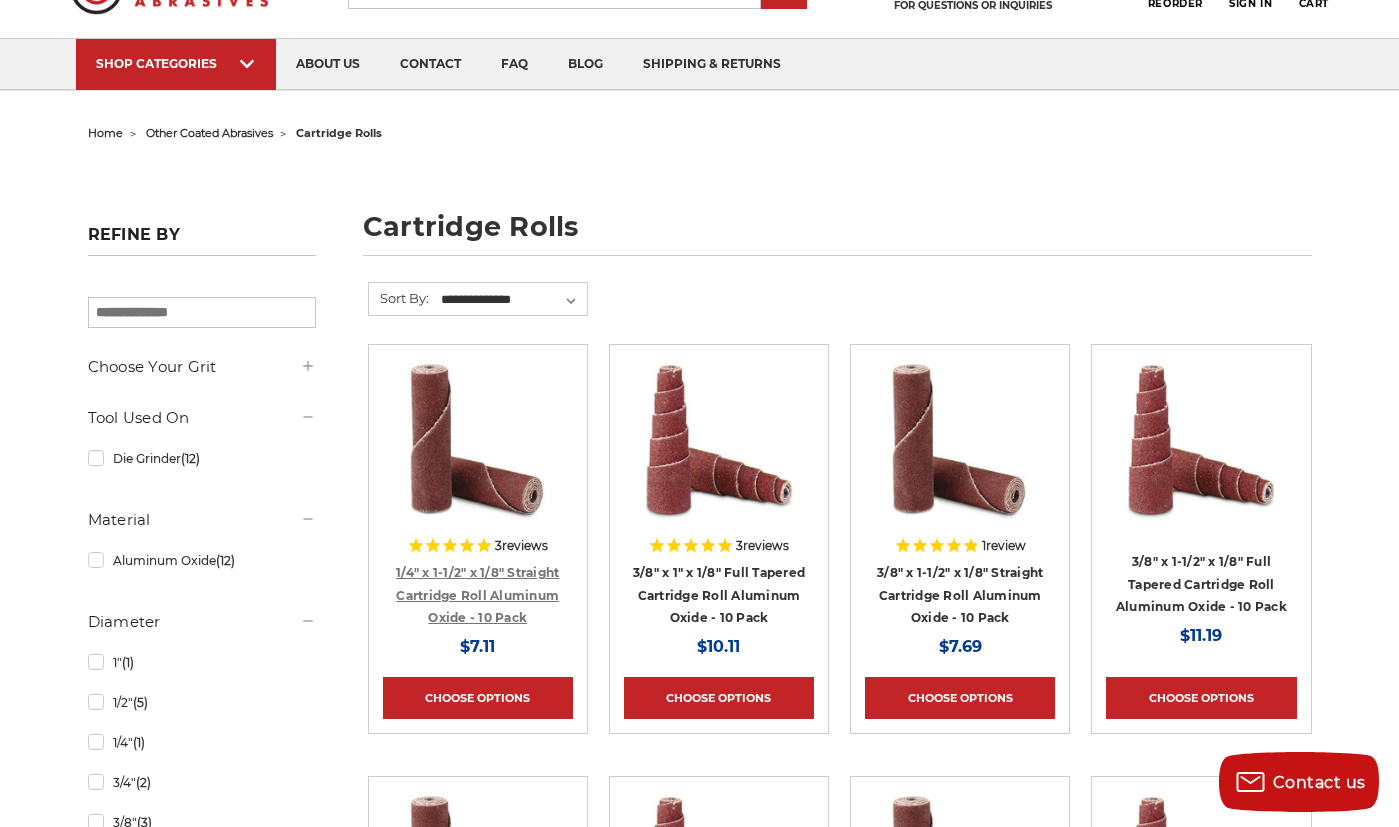 click on "1/4" x 1-1/2" x 1/8" Straight Cartridge Roll Aluminum Oxide - 10 Pack" at bounding box center (477, 595) 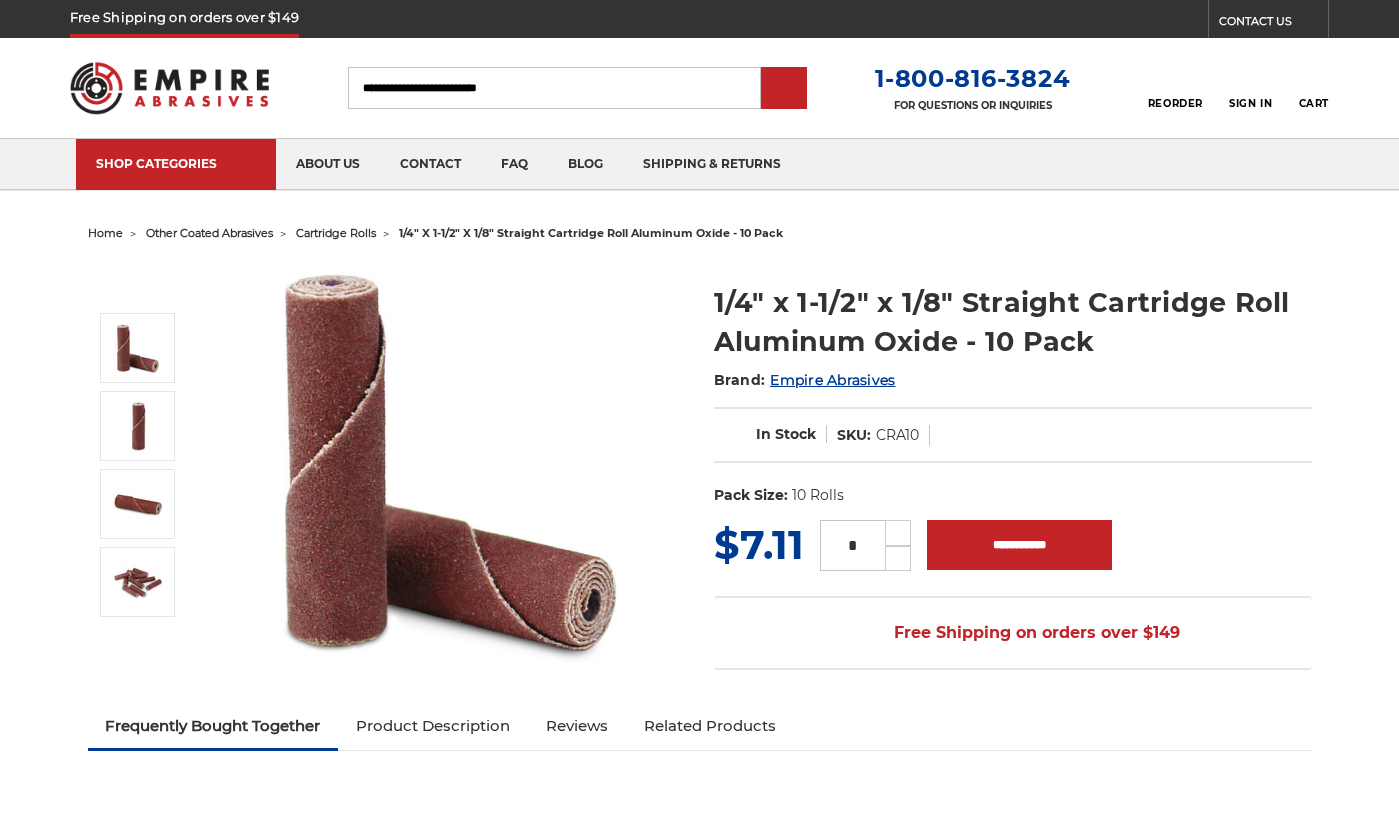 scroll, scrollTop: 0, scrollLeft: 0, axis: both 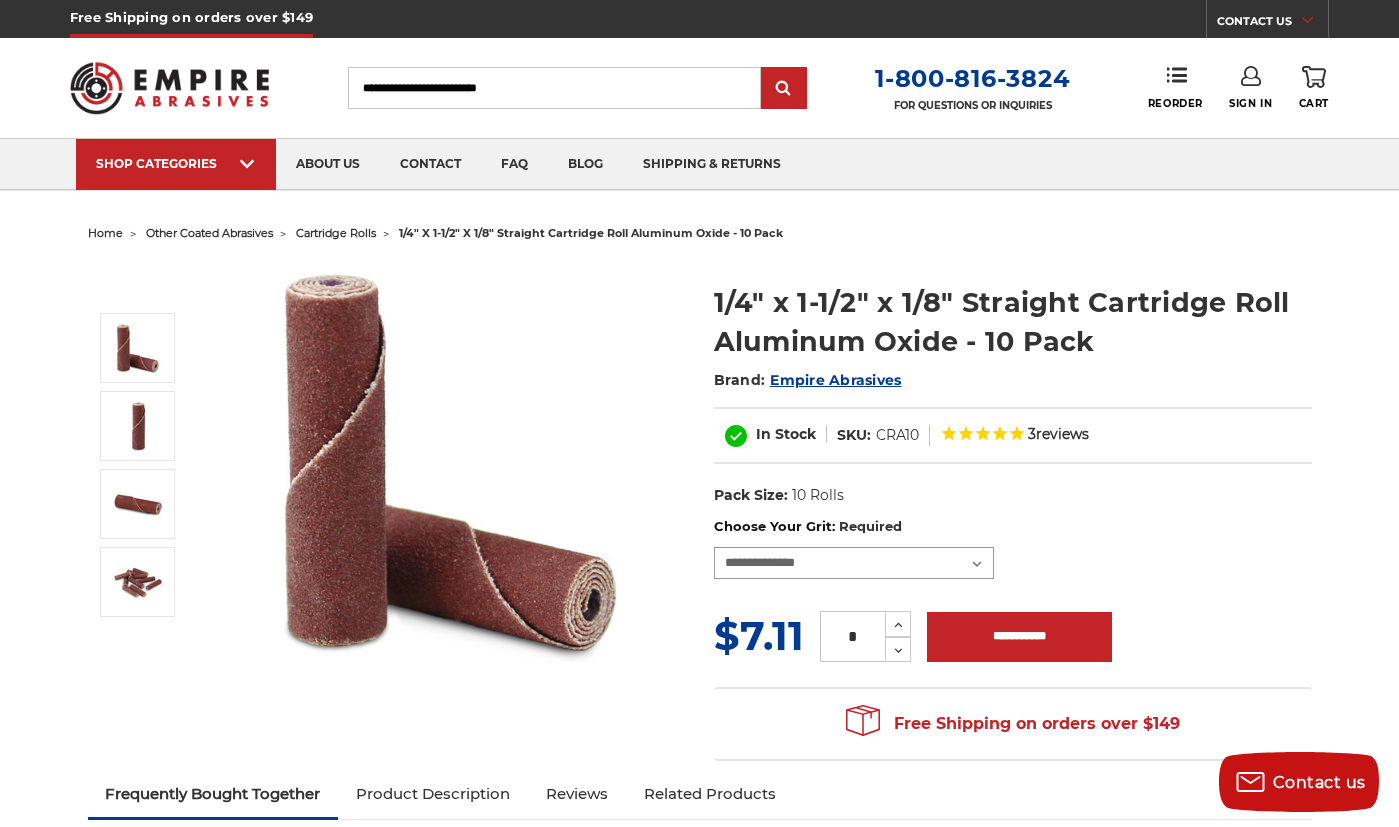click on "**********" at bounding box center (854, 563) 